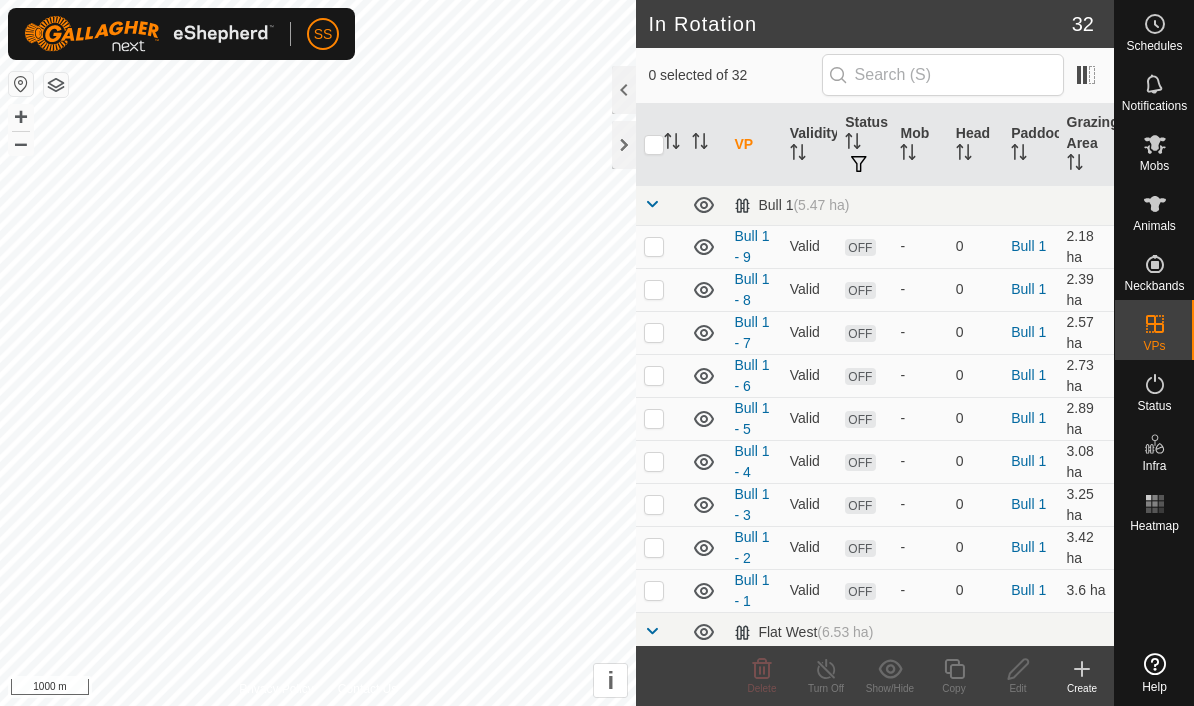 scroll, scrollTop: 0, scrollLeft: 0, axis: both 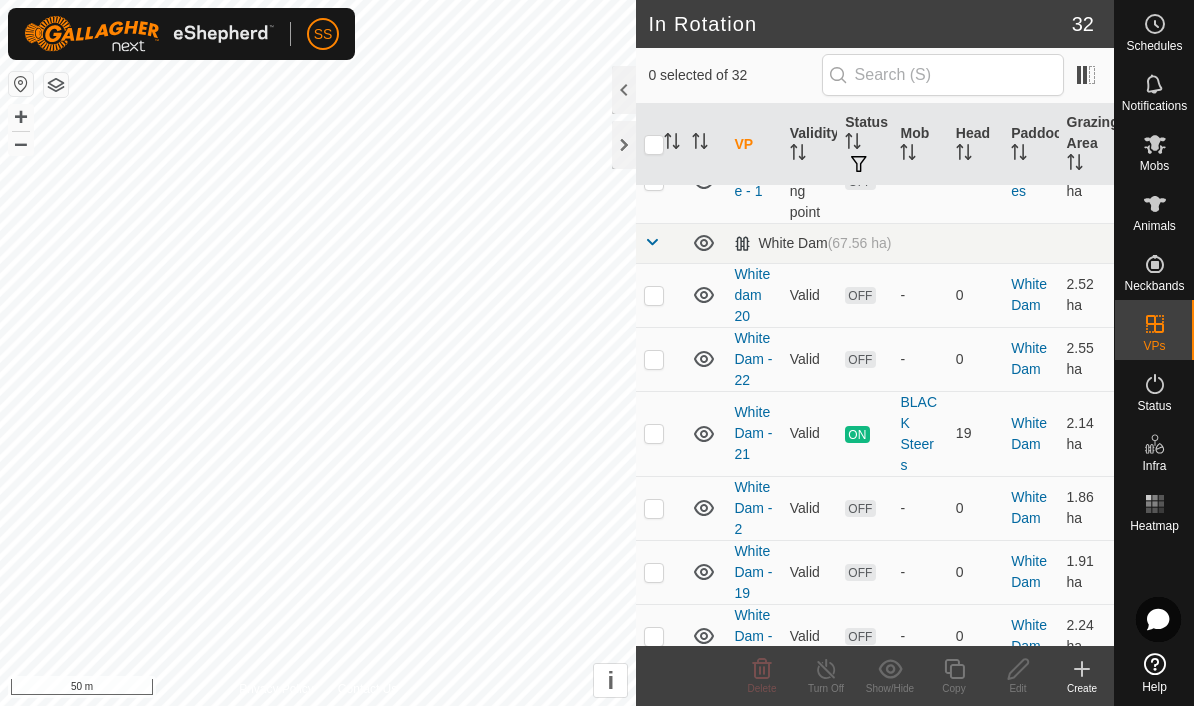 click at bounding box center (654, 359) 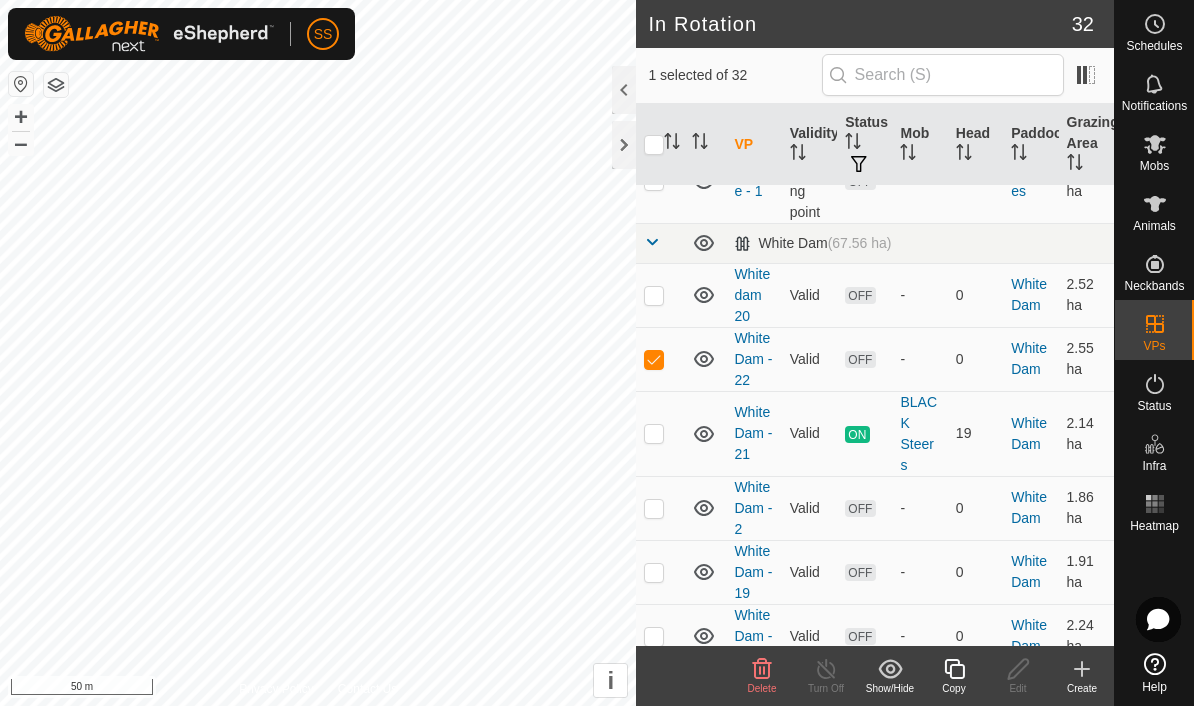 checkbox on "true" 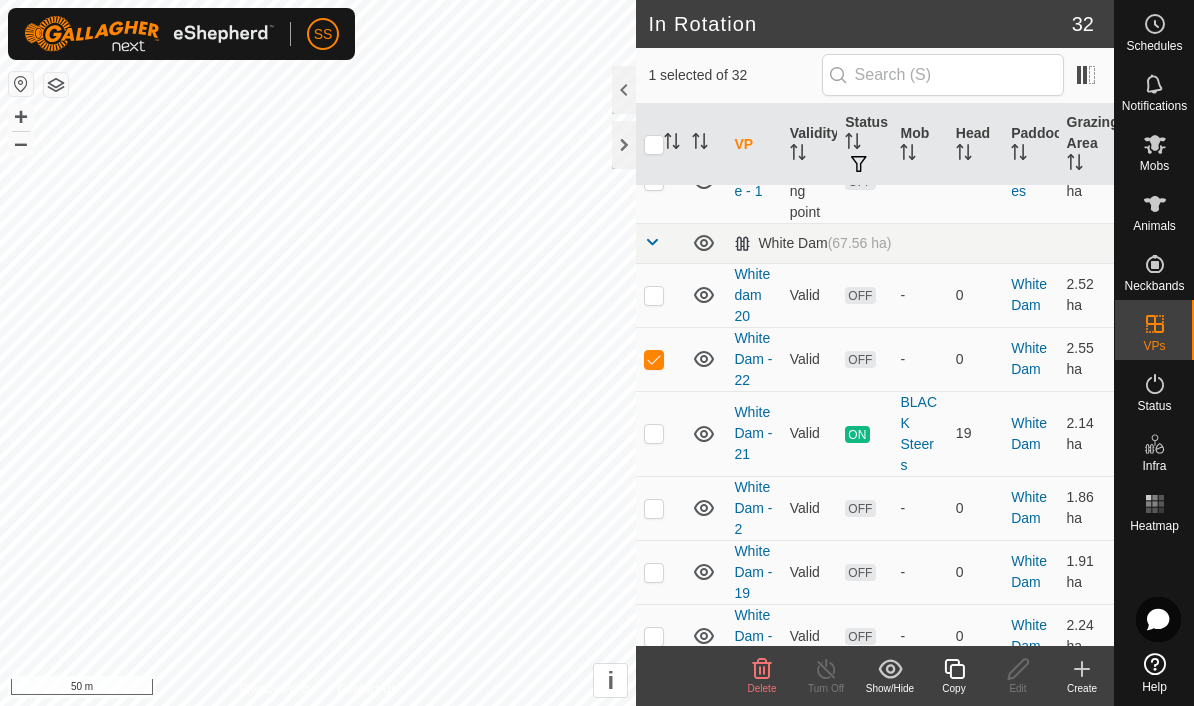 click 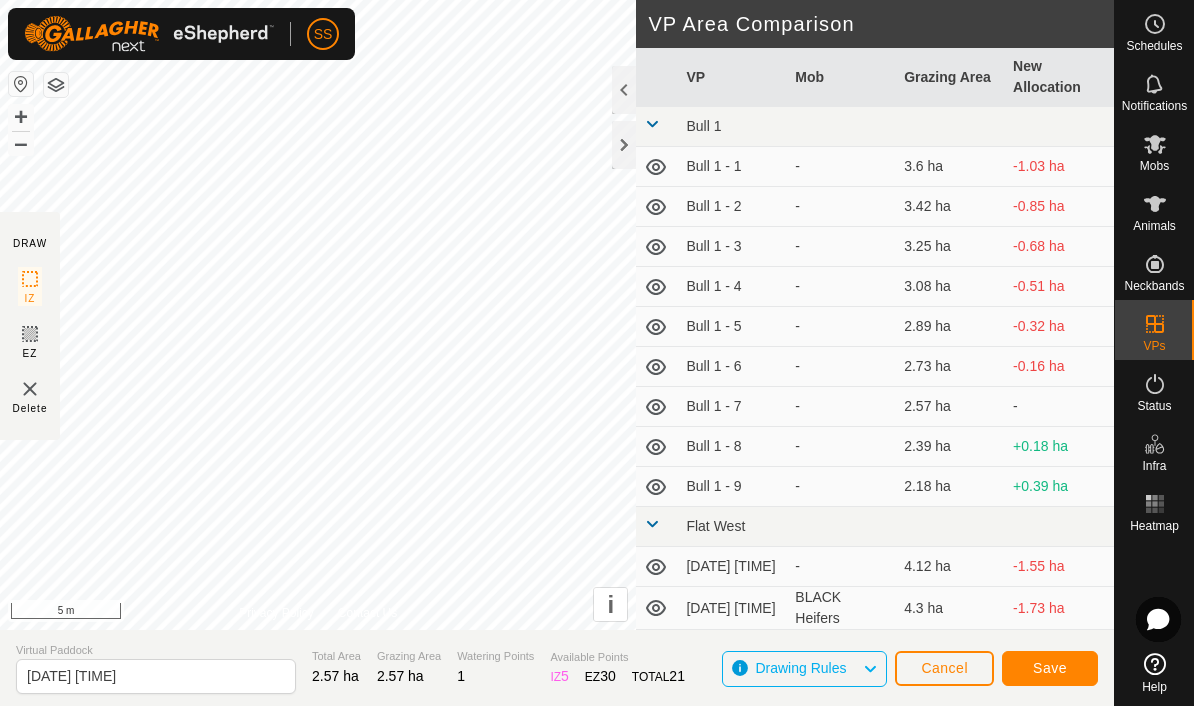 click on "Save" 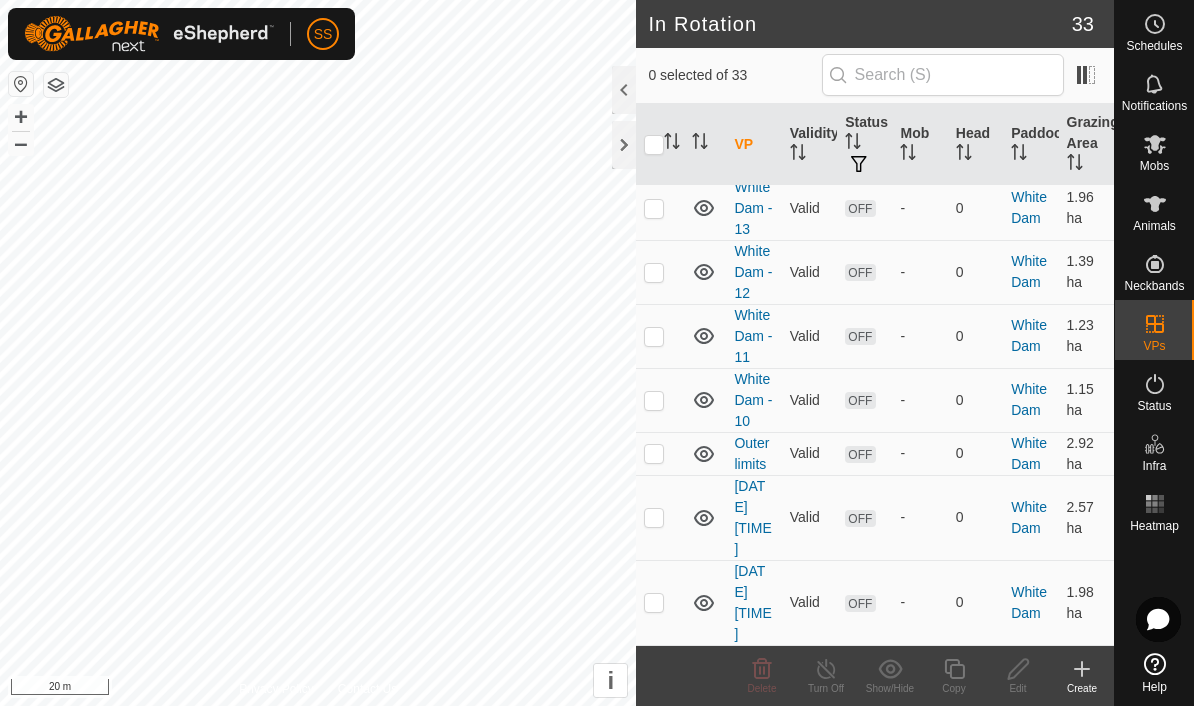 scroll, scrollTop: 1830, scrollLeft: 0, axis: vertical 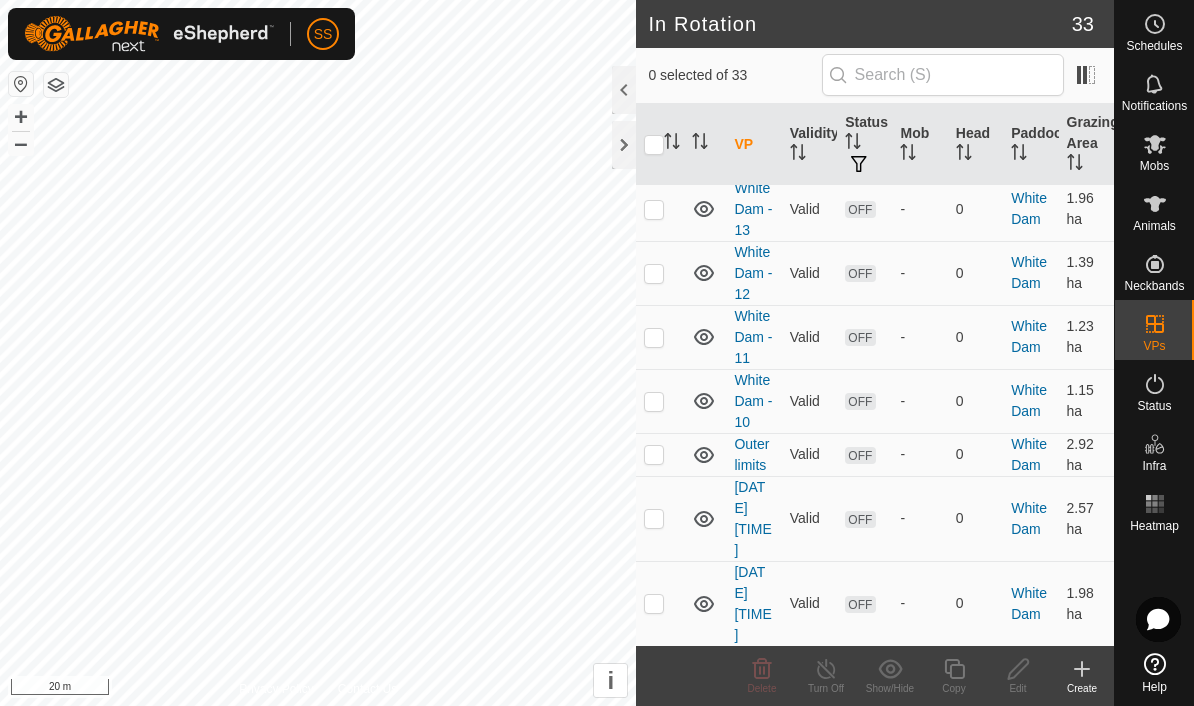 click at bounding box center [654, 603] 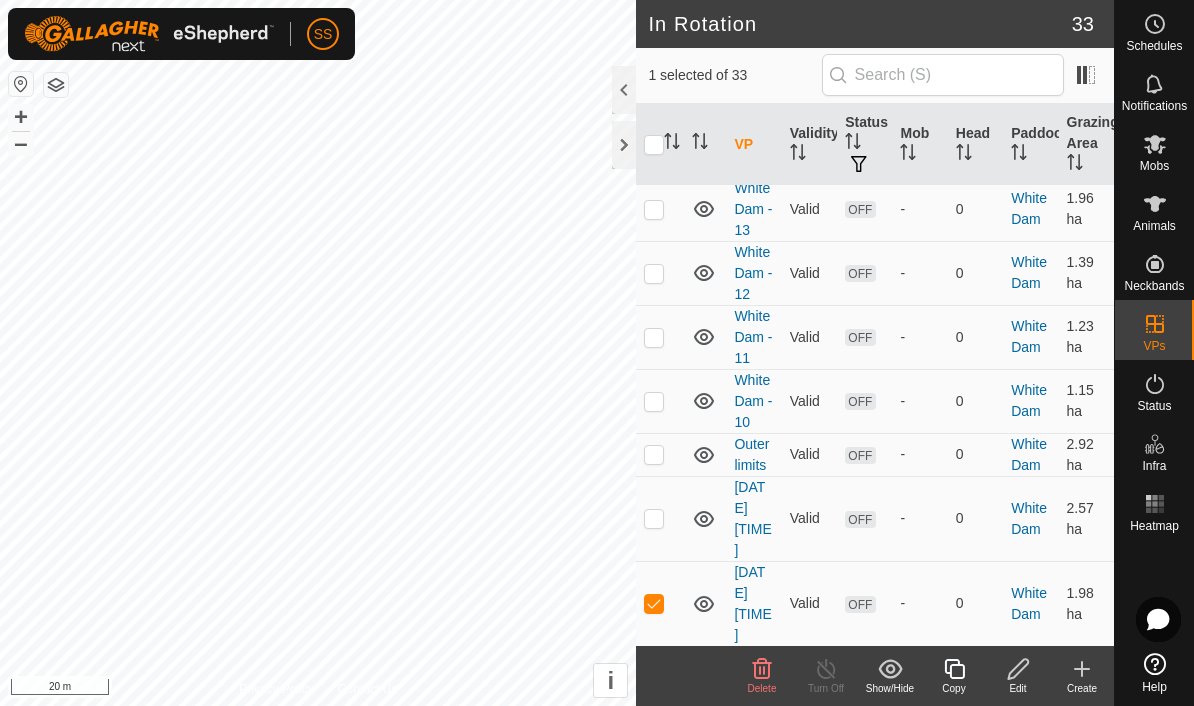 click at bounding box center (654, 603) 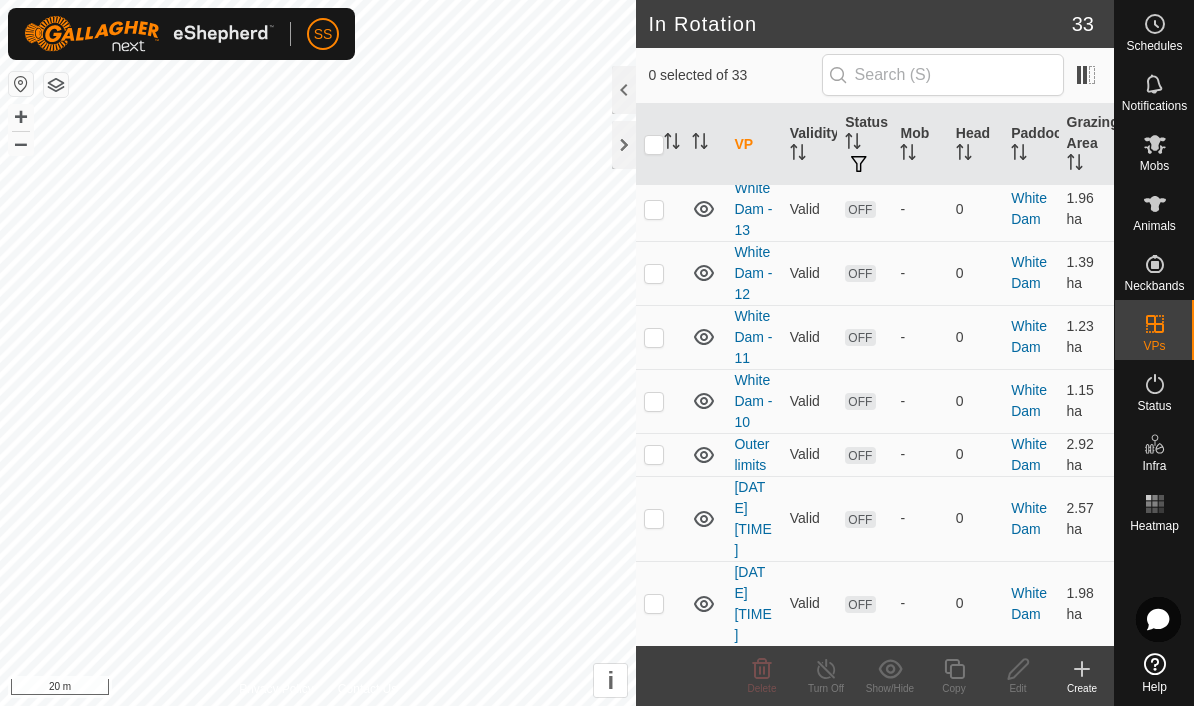click at bounding box center (654, 518) 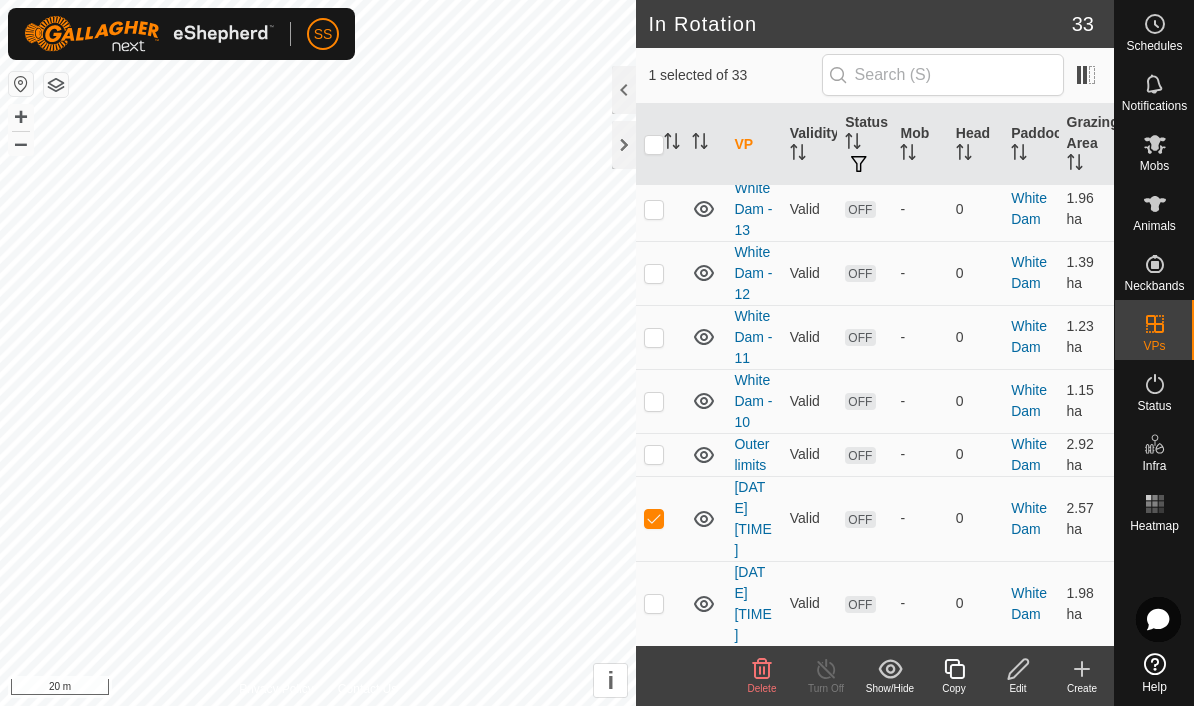 click on "Delete" 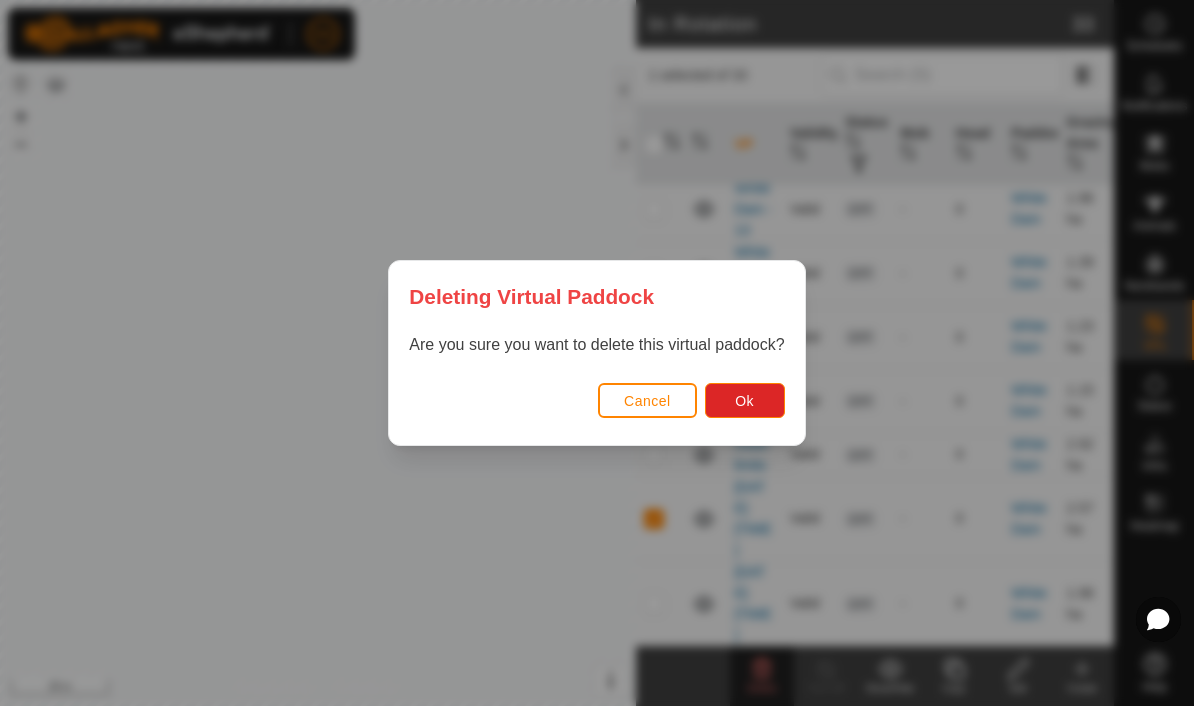 click on "Deleting Virtual Paddock Are you sure you want to delete this virtual paddock? Cancel Ok" at bounding box center [597, 353] 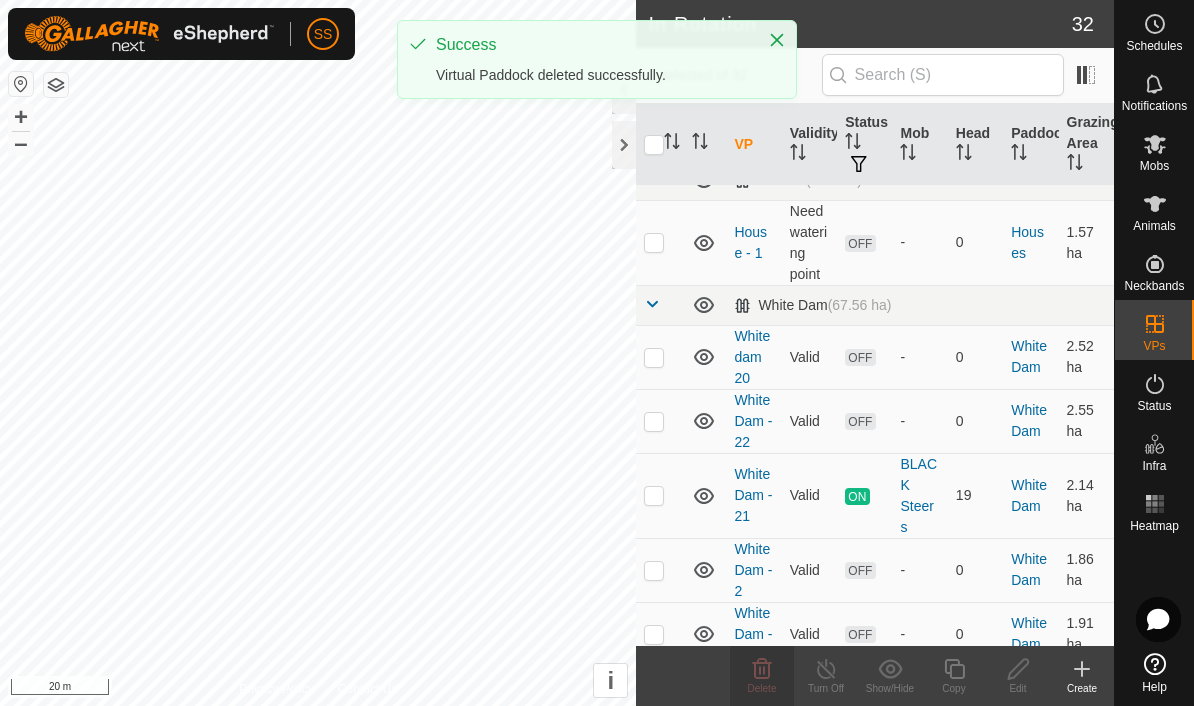 scroll, scrollTop: 1033, scrollLeft: 0, axis: vertical 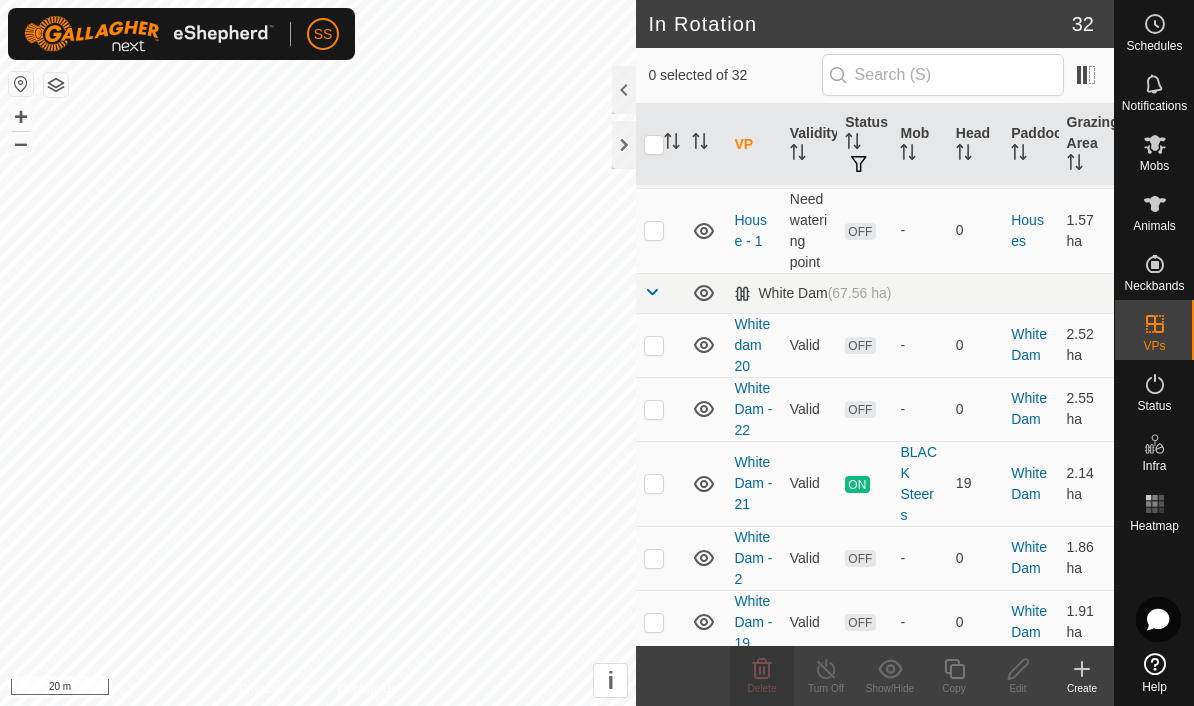 click at bounding box center (654, 345) 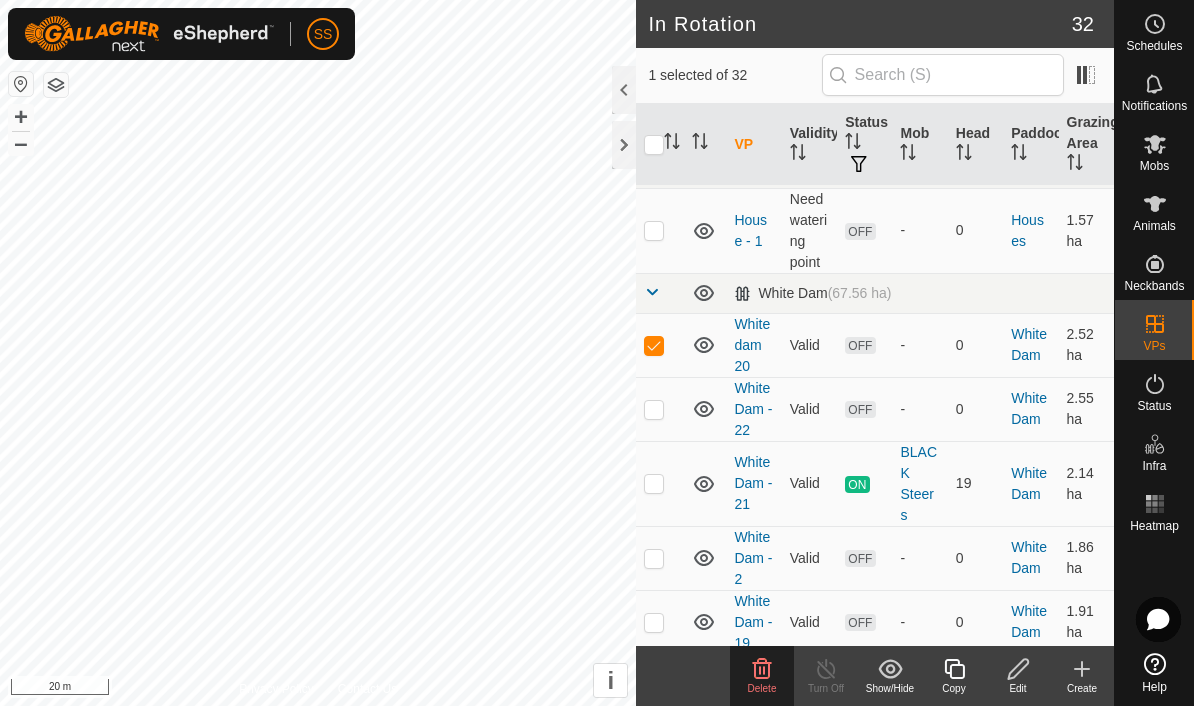 click at bounding box center (654, 345) 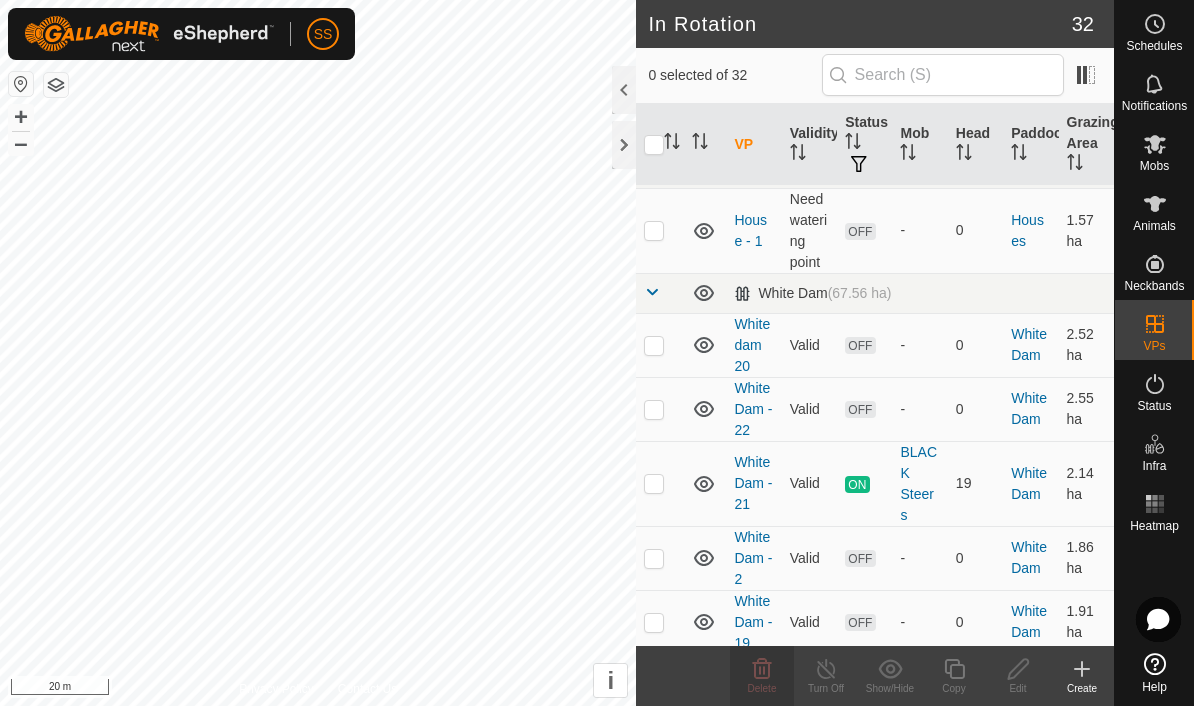 click at bounding box center [654, 409] 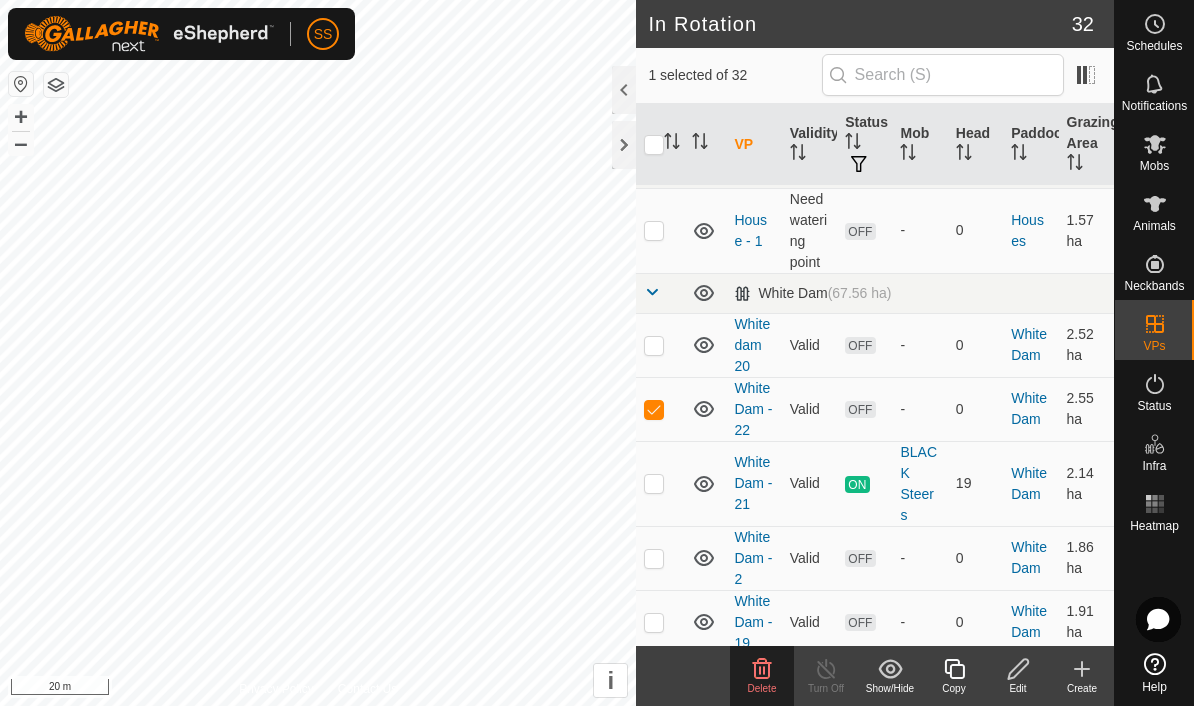 click on "Edit" 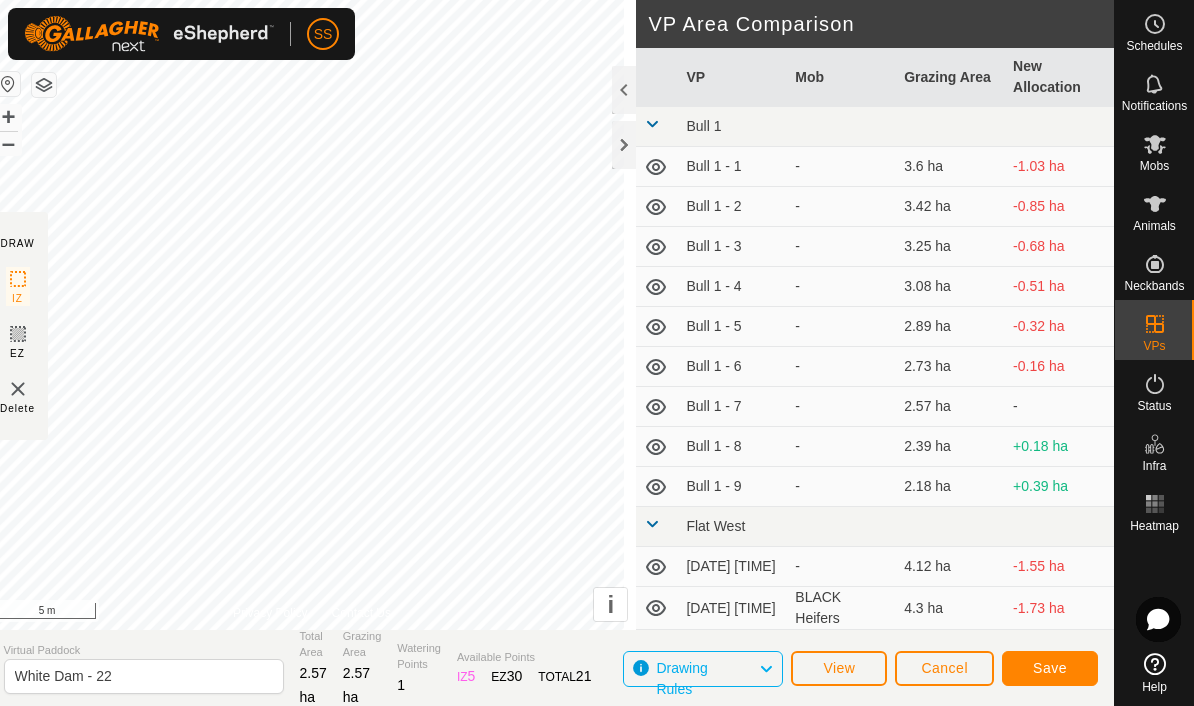 click on "Save" 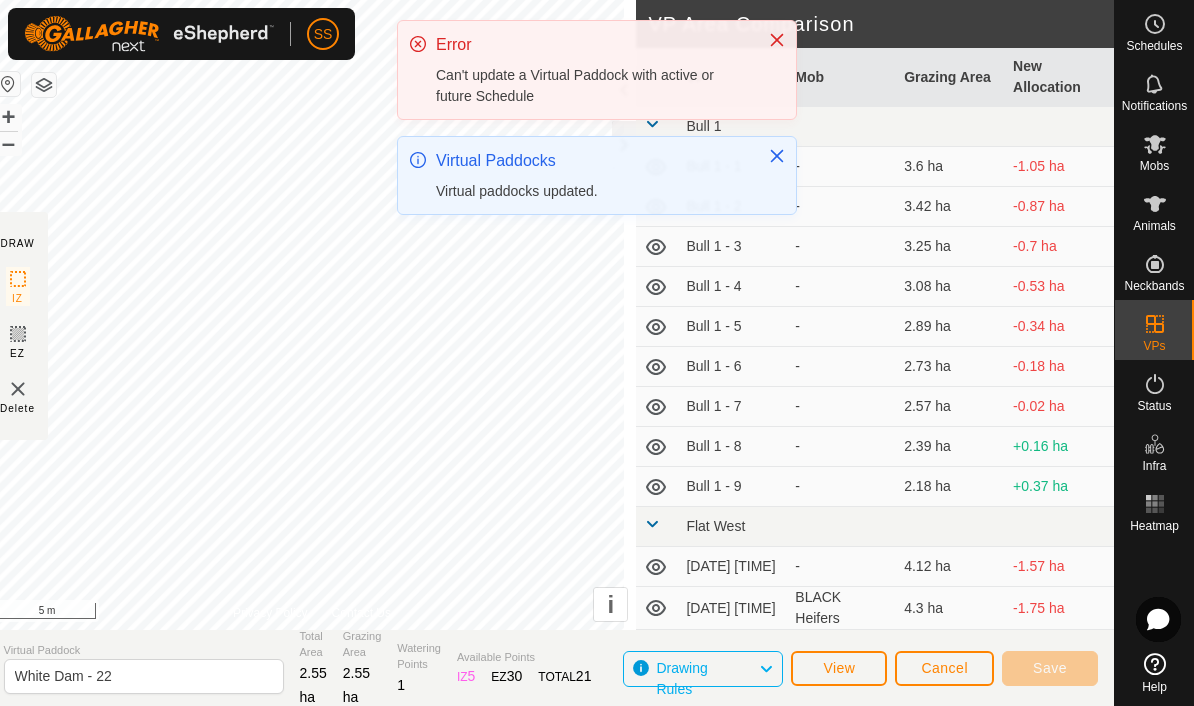 click on "Cancel" 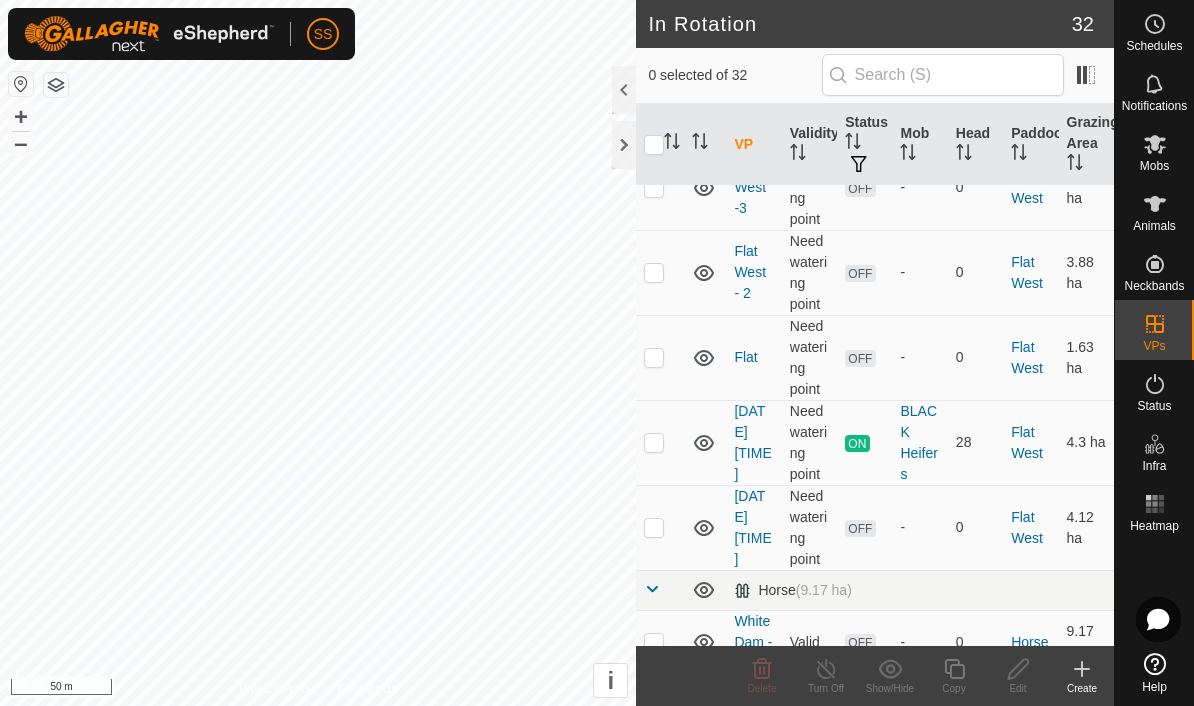 scroll, scrollTop: 506, scrollLeft: 0, axis: vertical 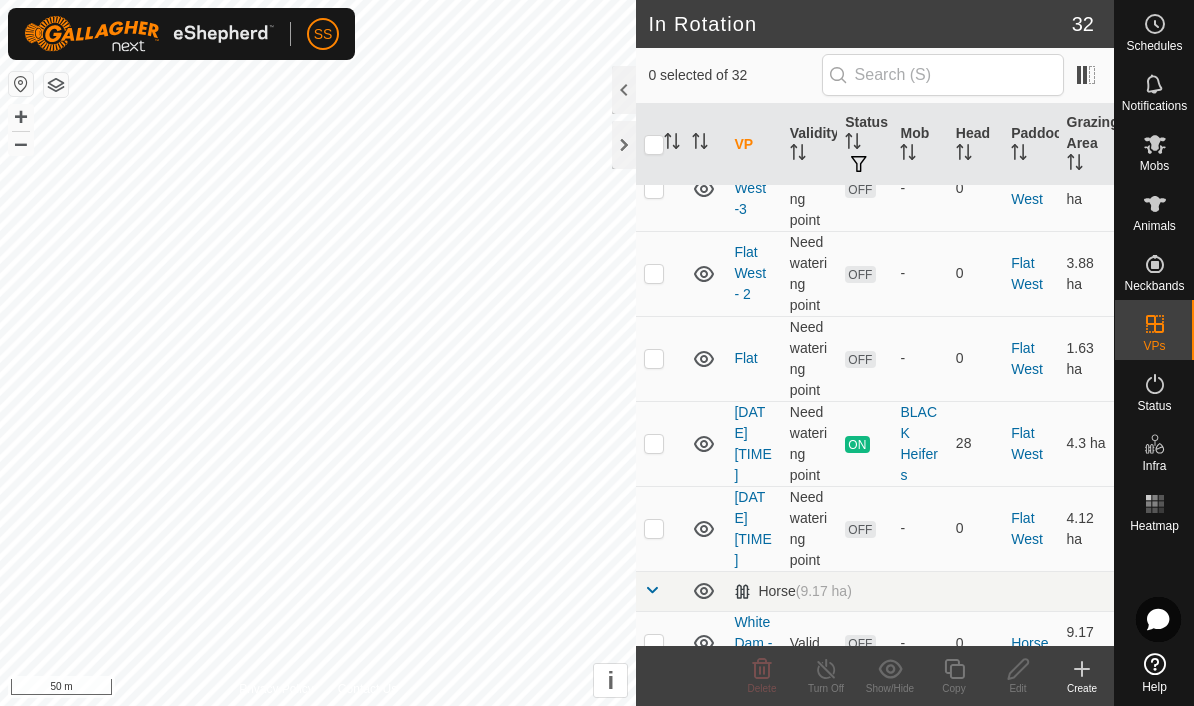 click at bounding box center (660, 358) 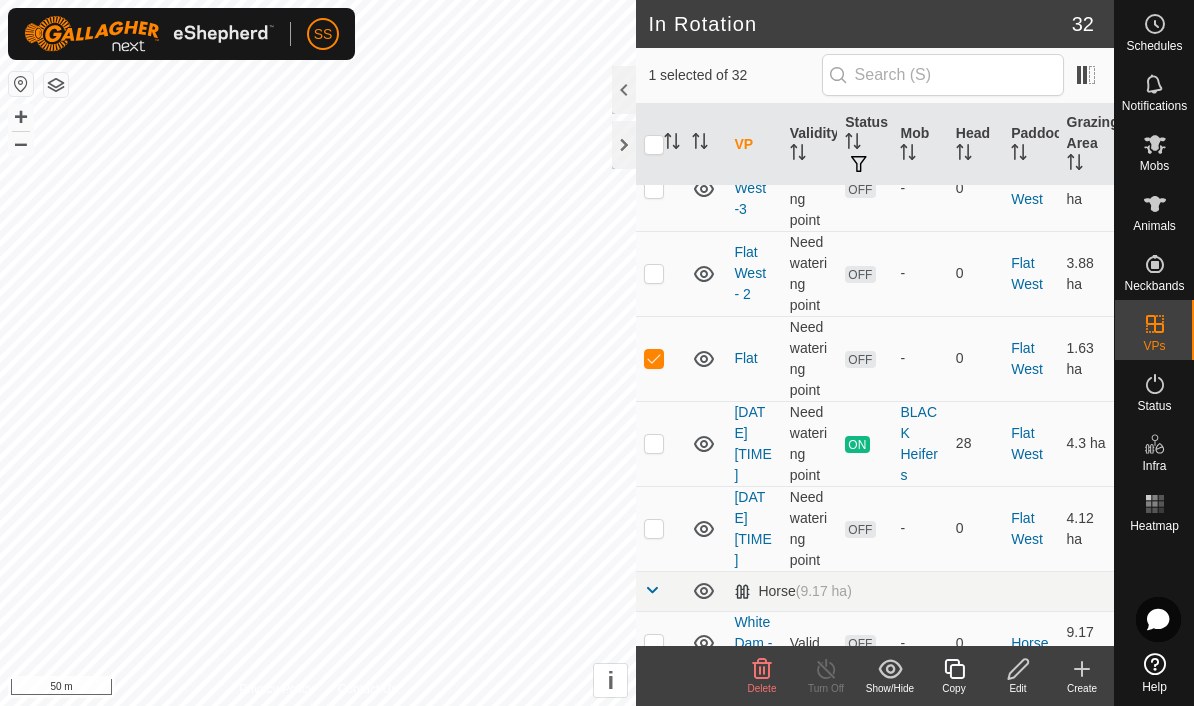 click at bounding box center (660, 358) 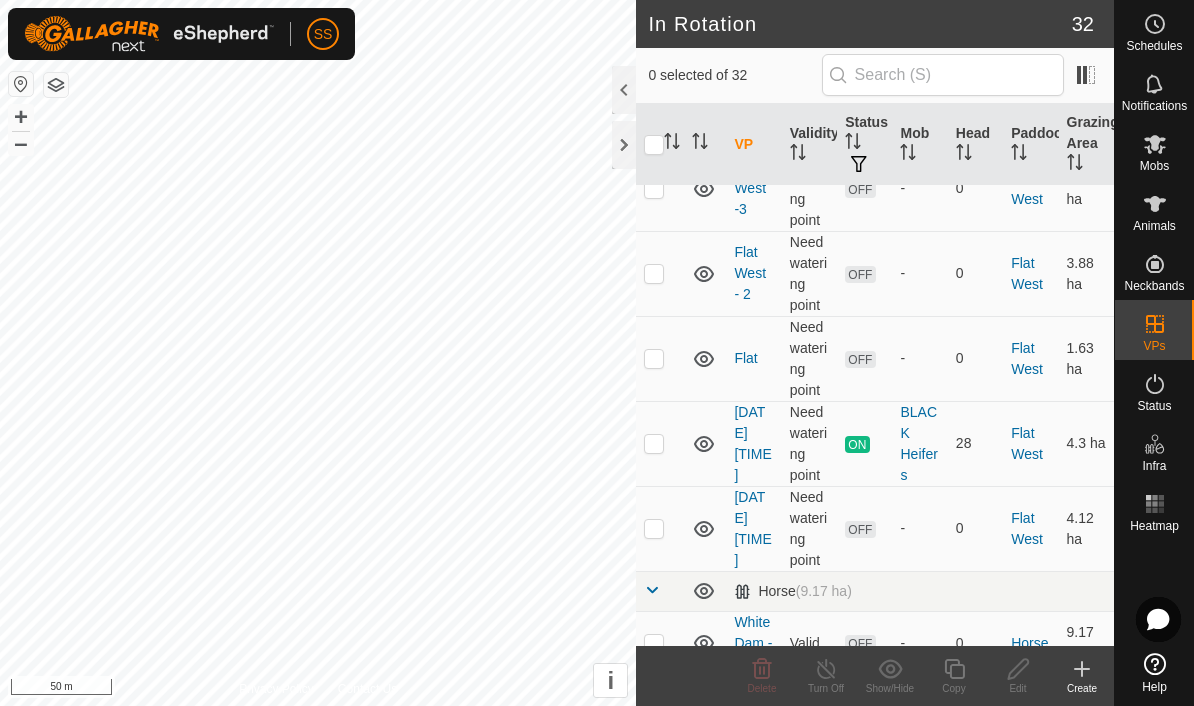 click at bounding box center [660, 273] 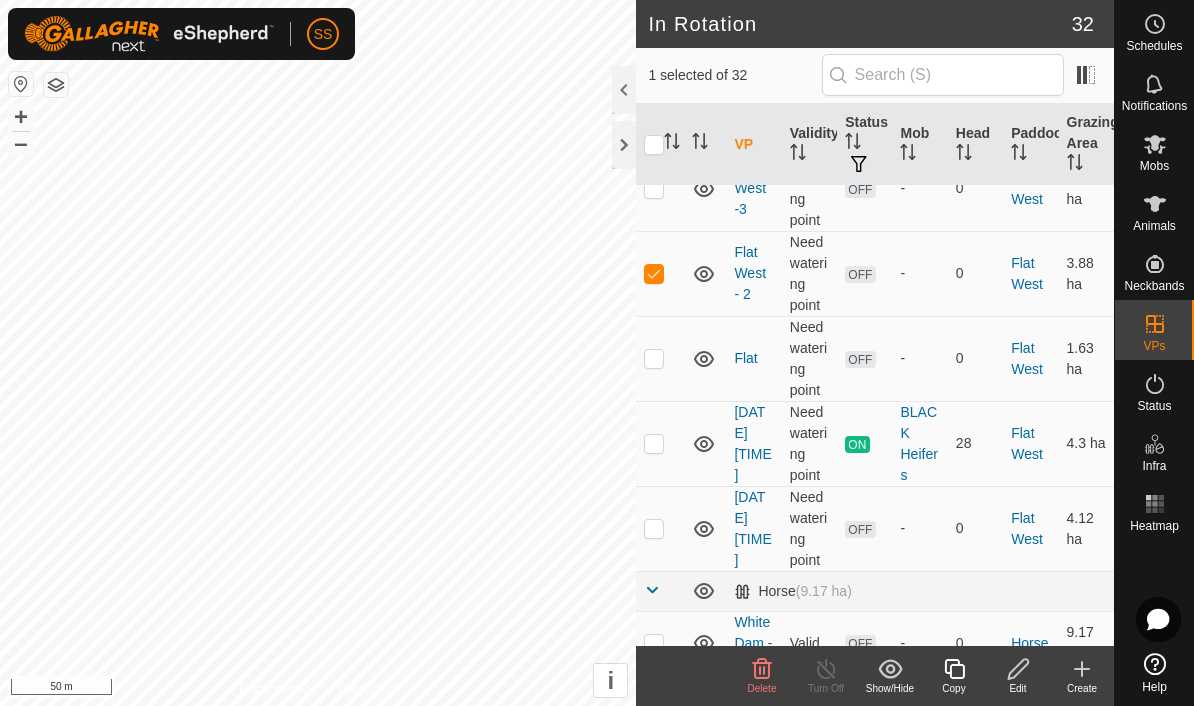 click 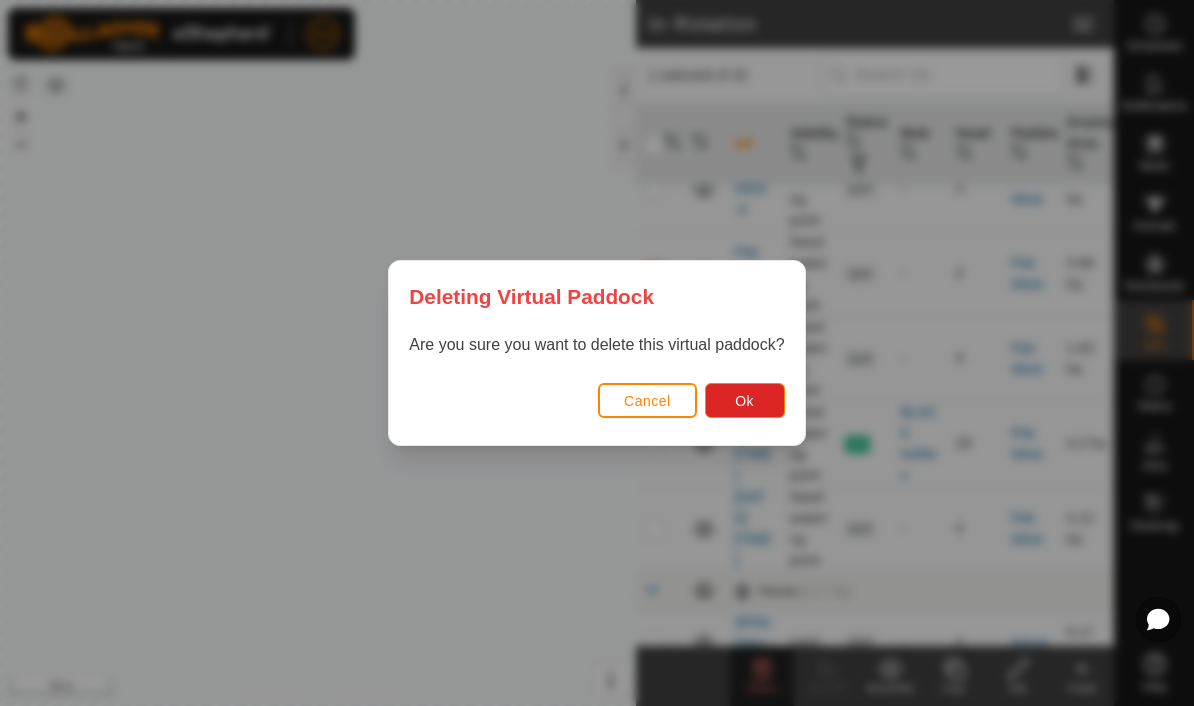 click on "Ok" at bounding box center [745, 400] 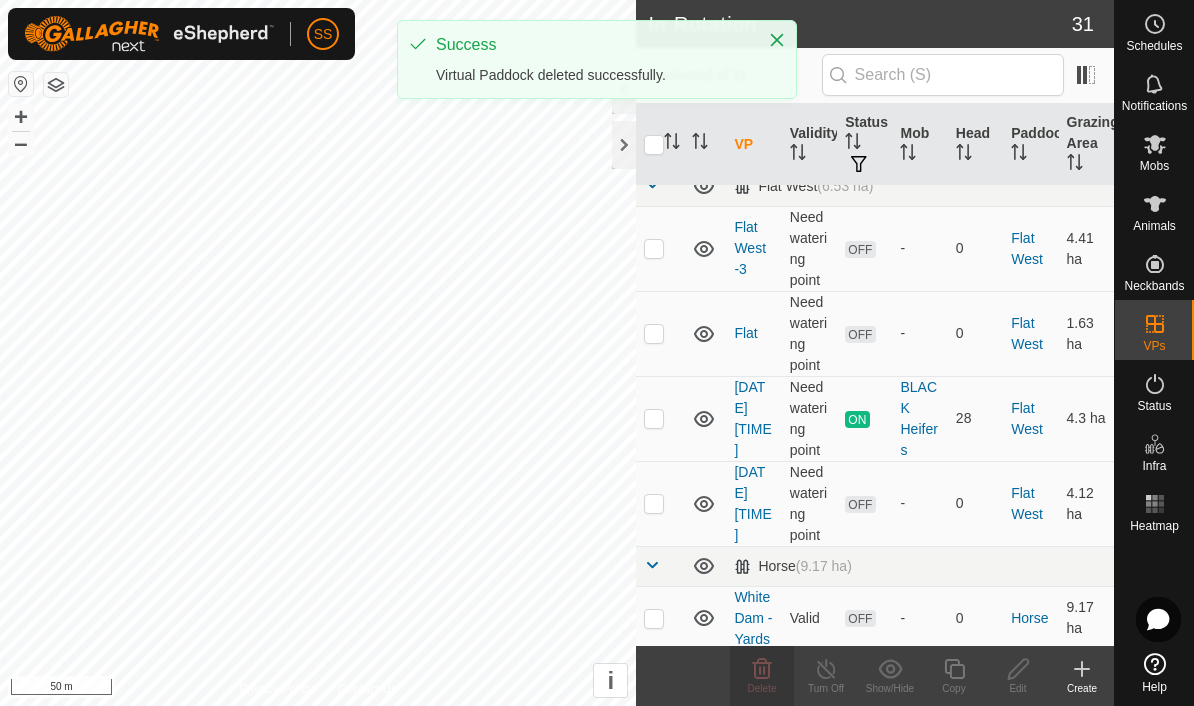 scroll, scrollTop: 425, scrollLeft: 0, axis: vertical 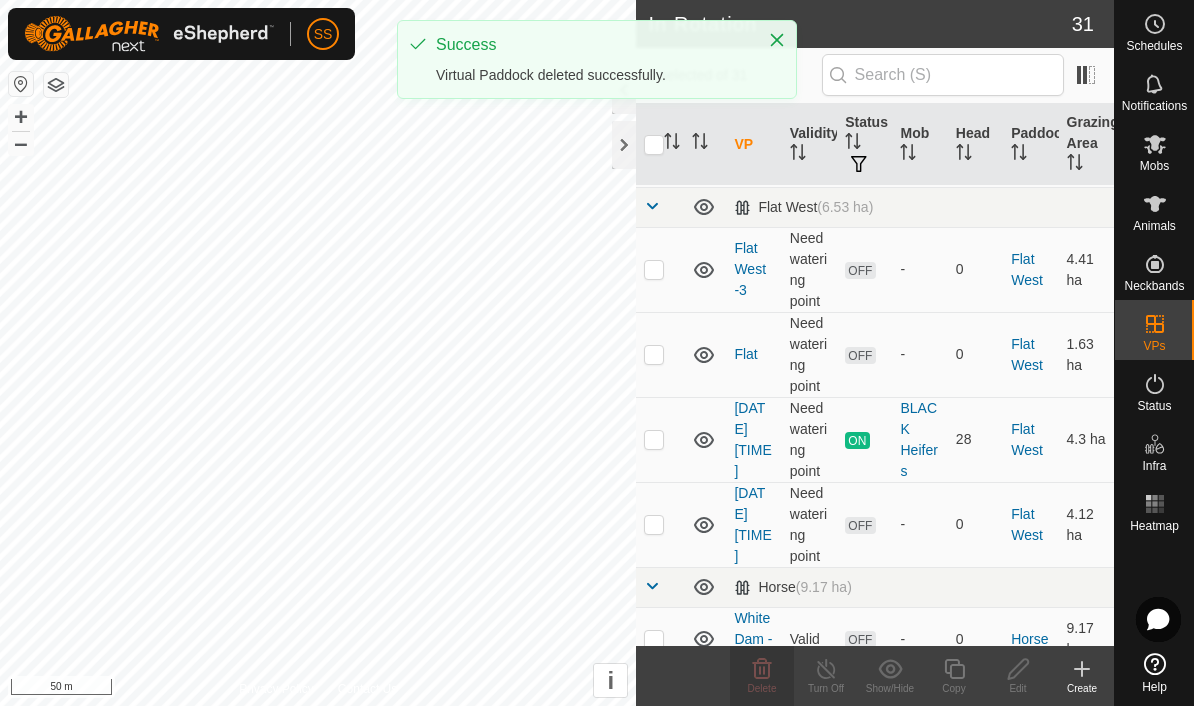 click at bounding box center (654, 269) 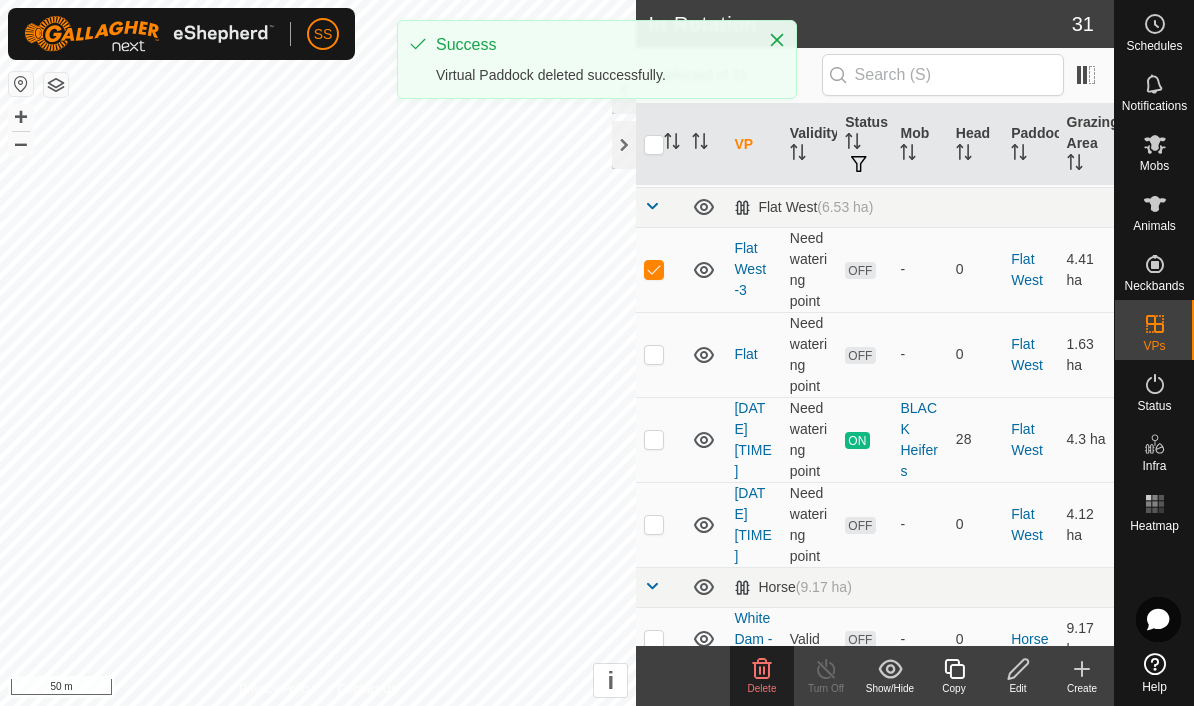 checkbox on "true" 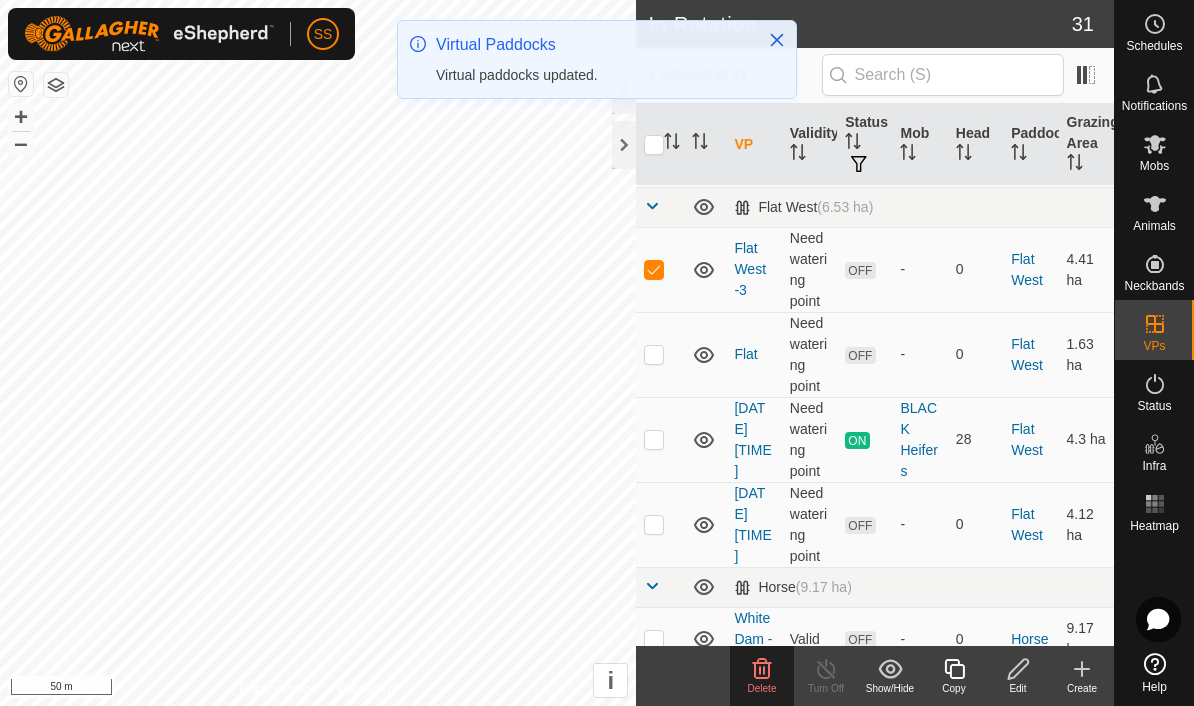 click on "Delete" 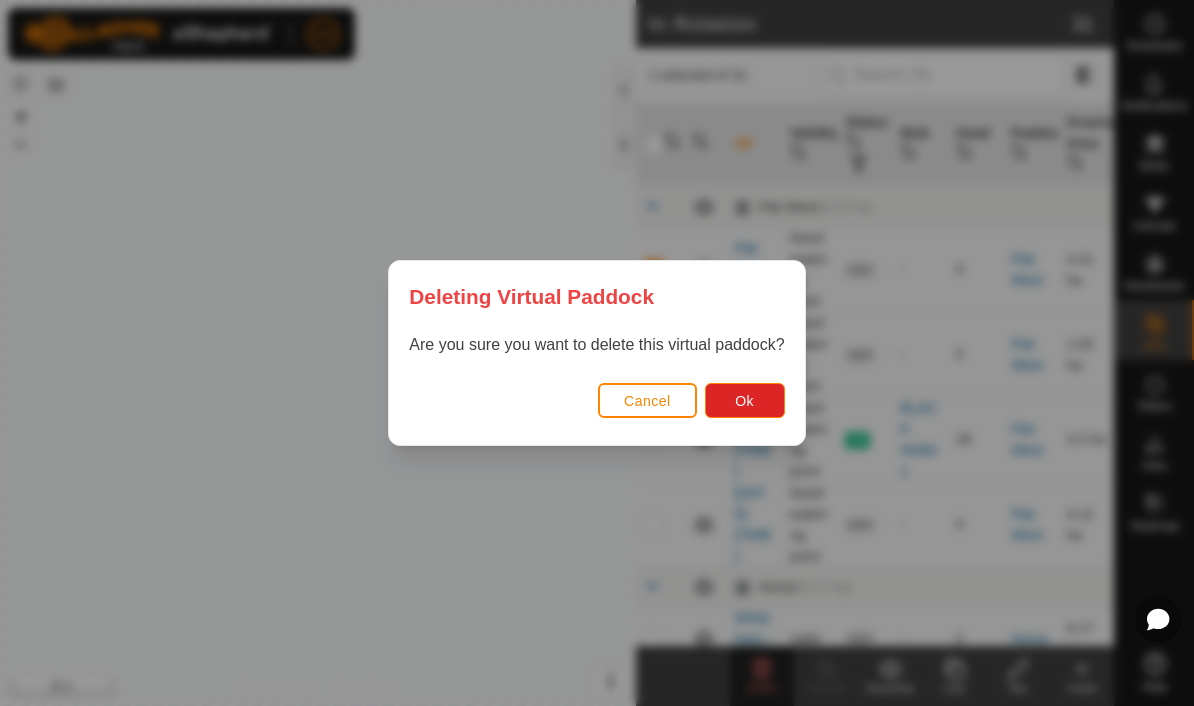 click on "Ok" at bounding box center [745, 400] 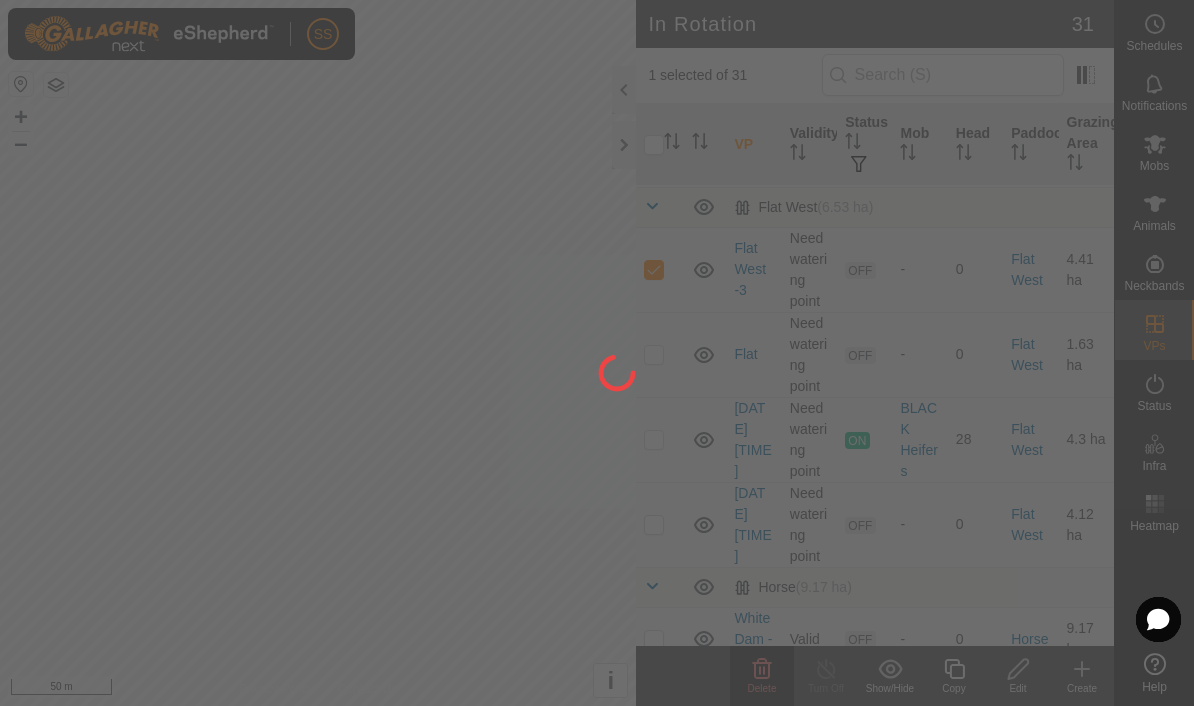 checkbox on "false" 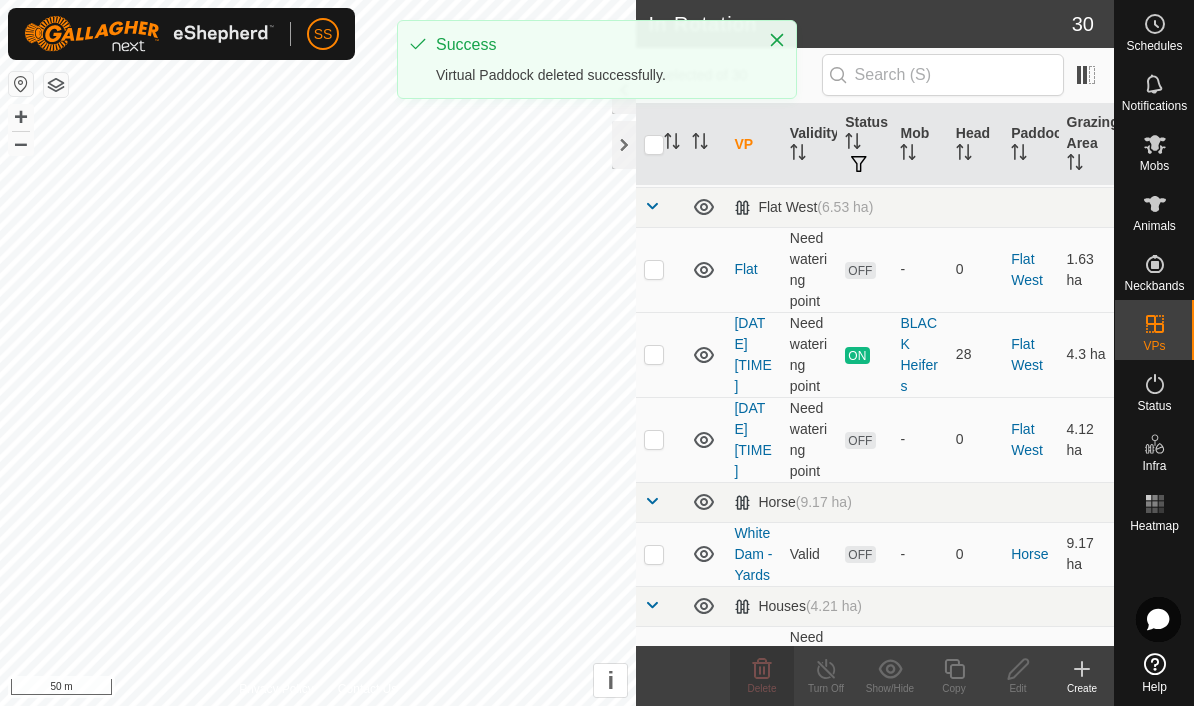 click at bounding box center [660, 269] 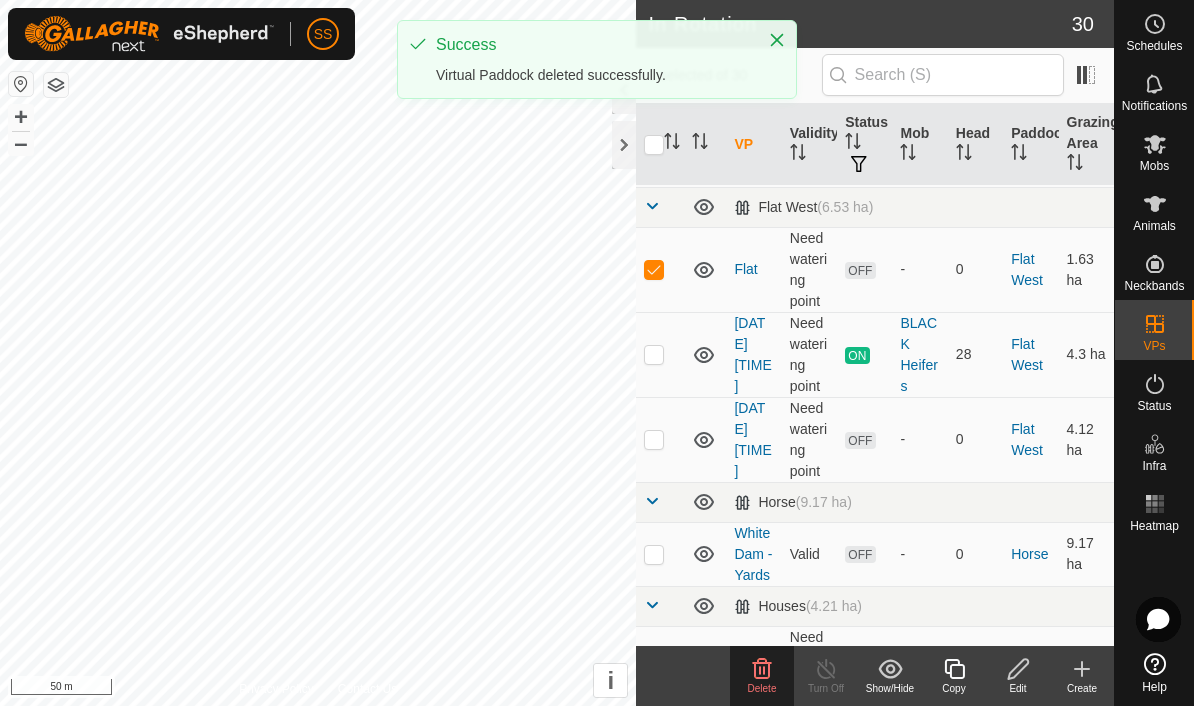 click at bounding box center (654, 354) 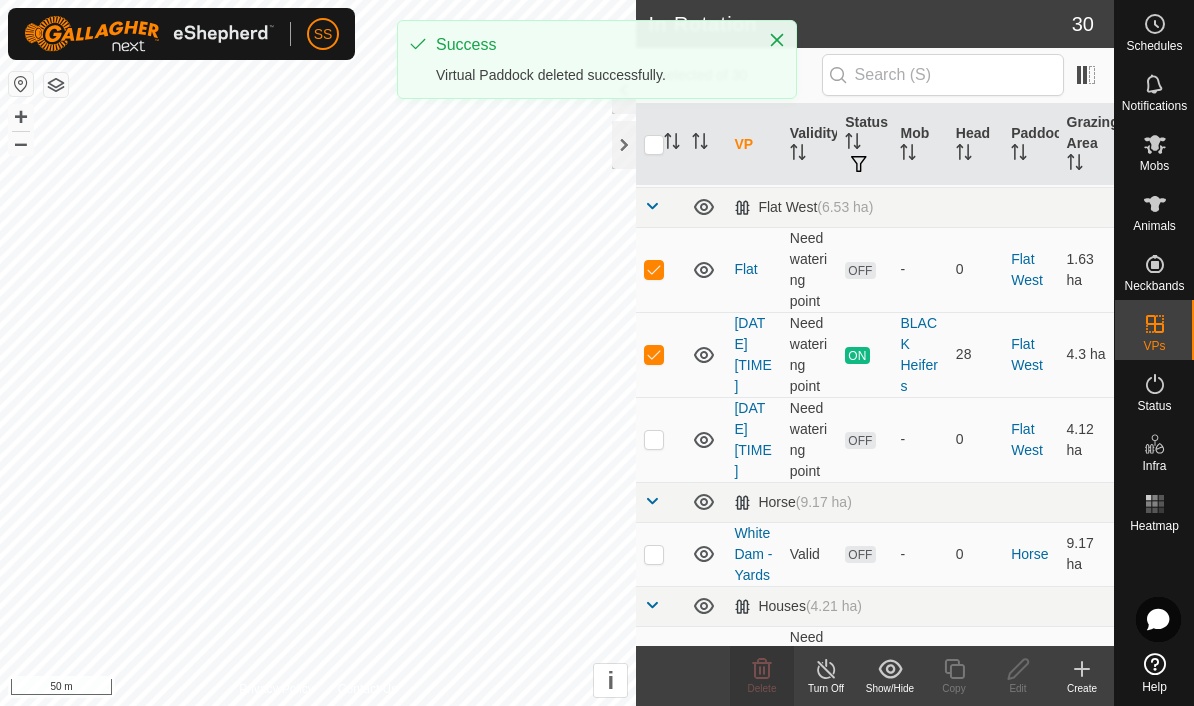 click at bounding box center [654, 269] 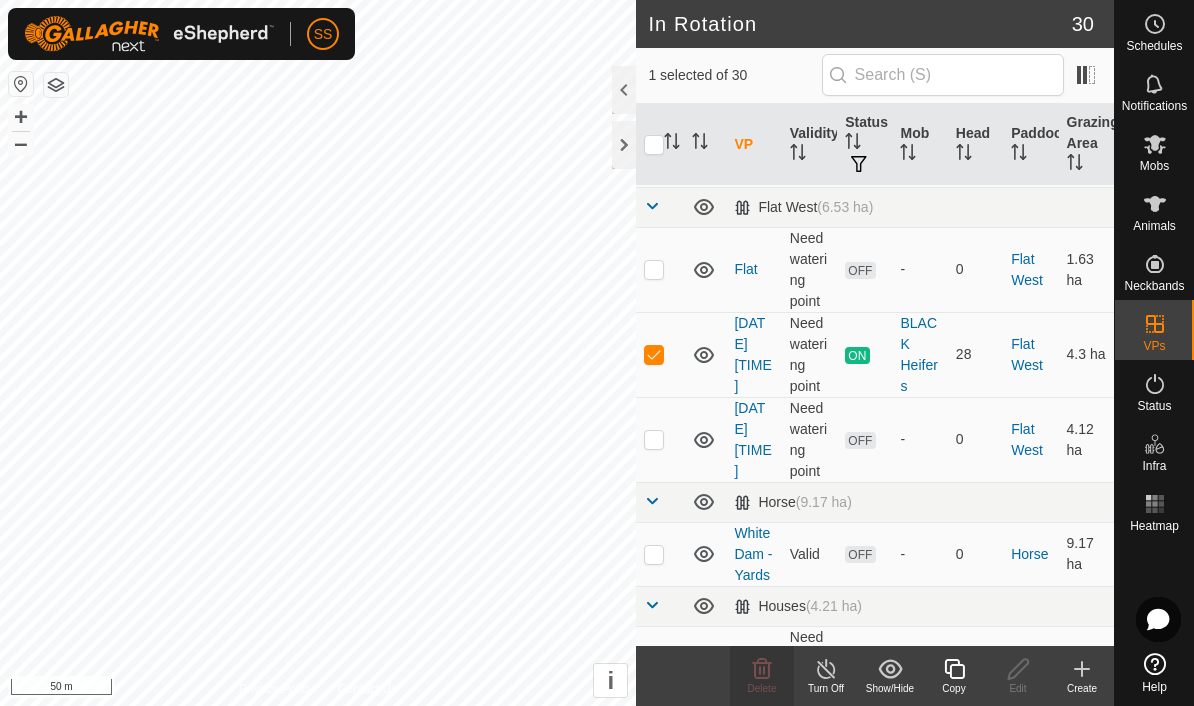 click at bounding box center (654, 439) 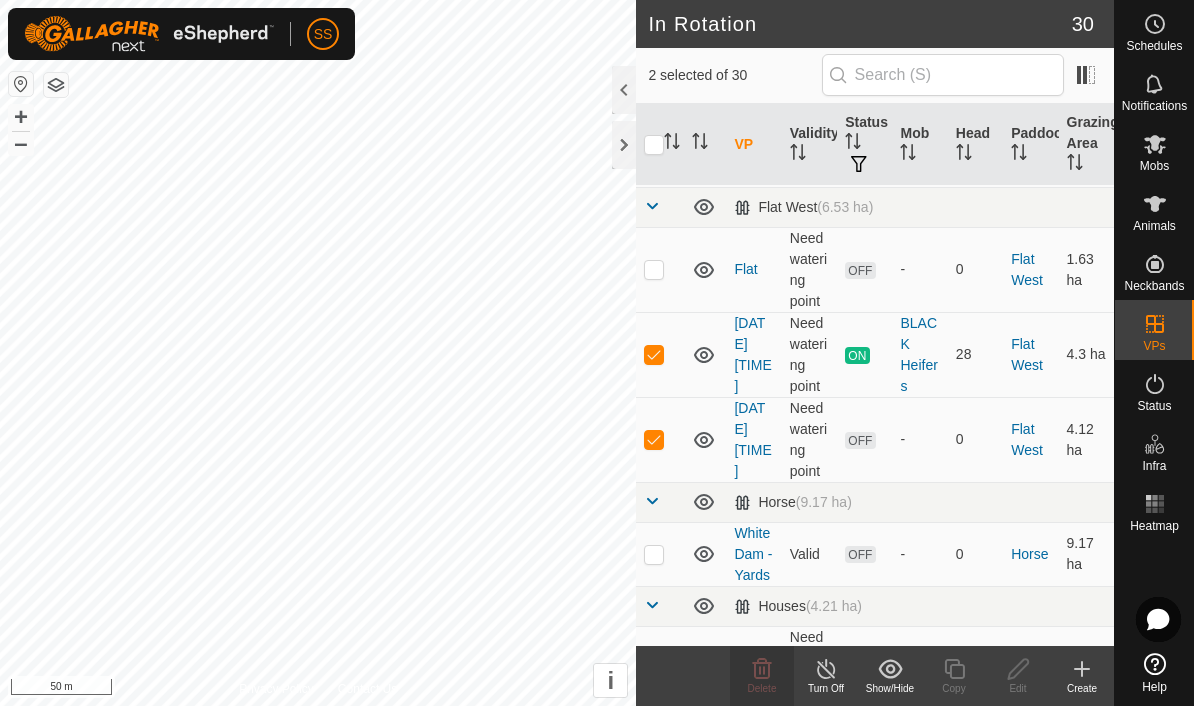 click at bounding box center [654, 439] 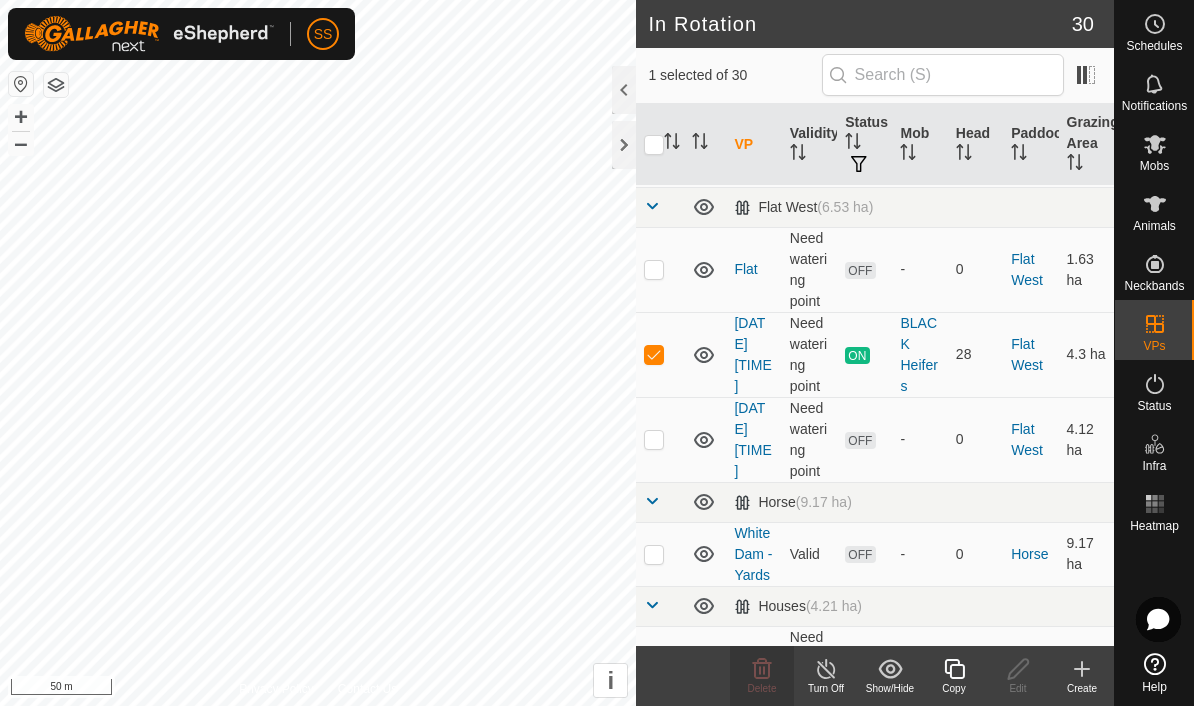 click at bounding box center [654, 354] 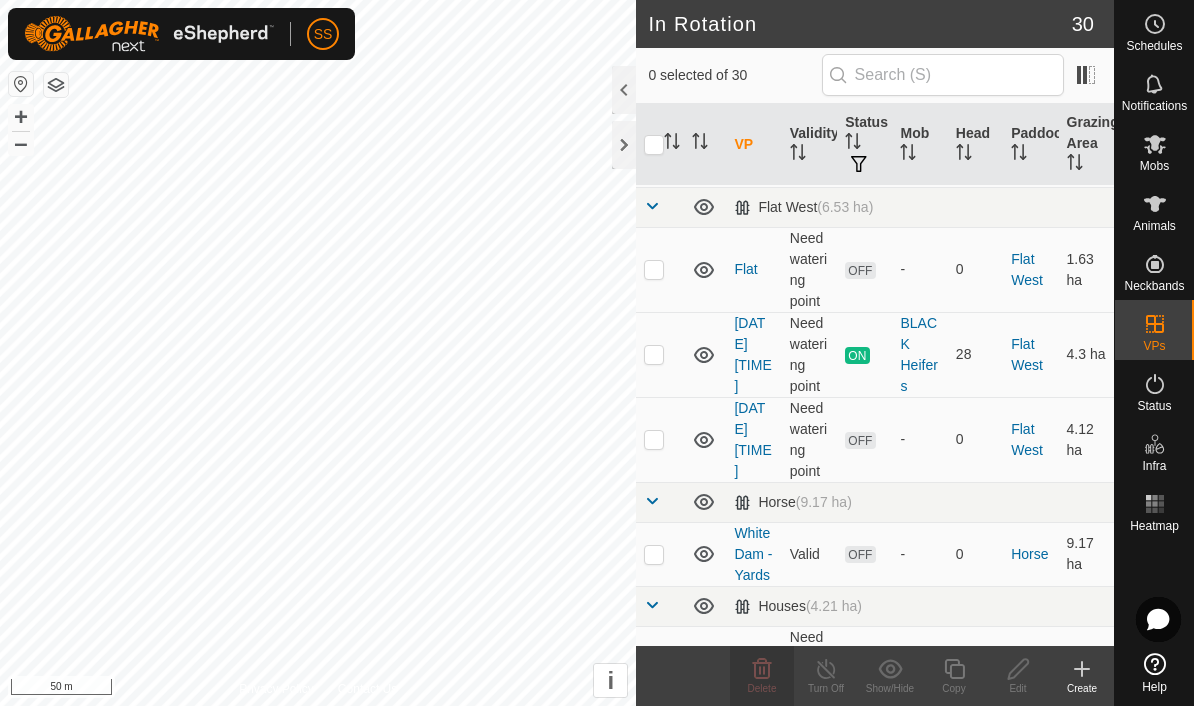 click at bounding box center (654, 439) 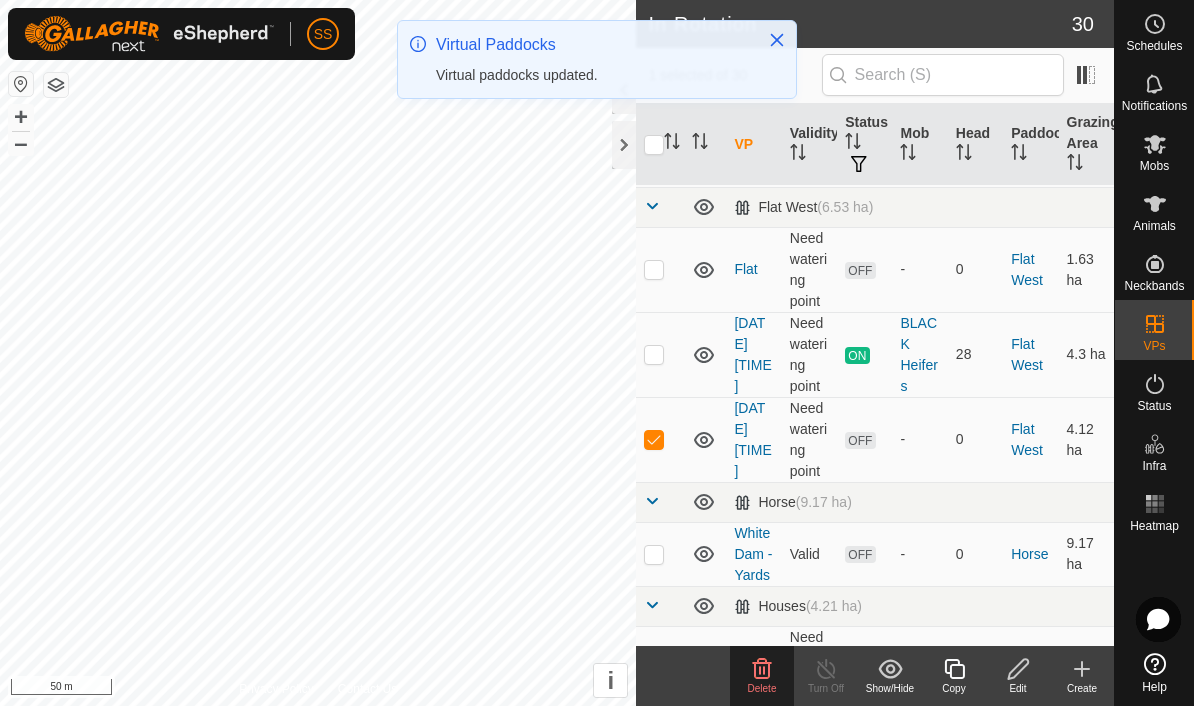 click 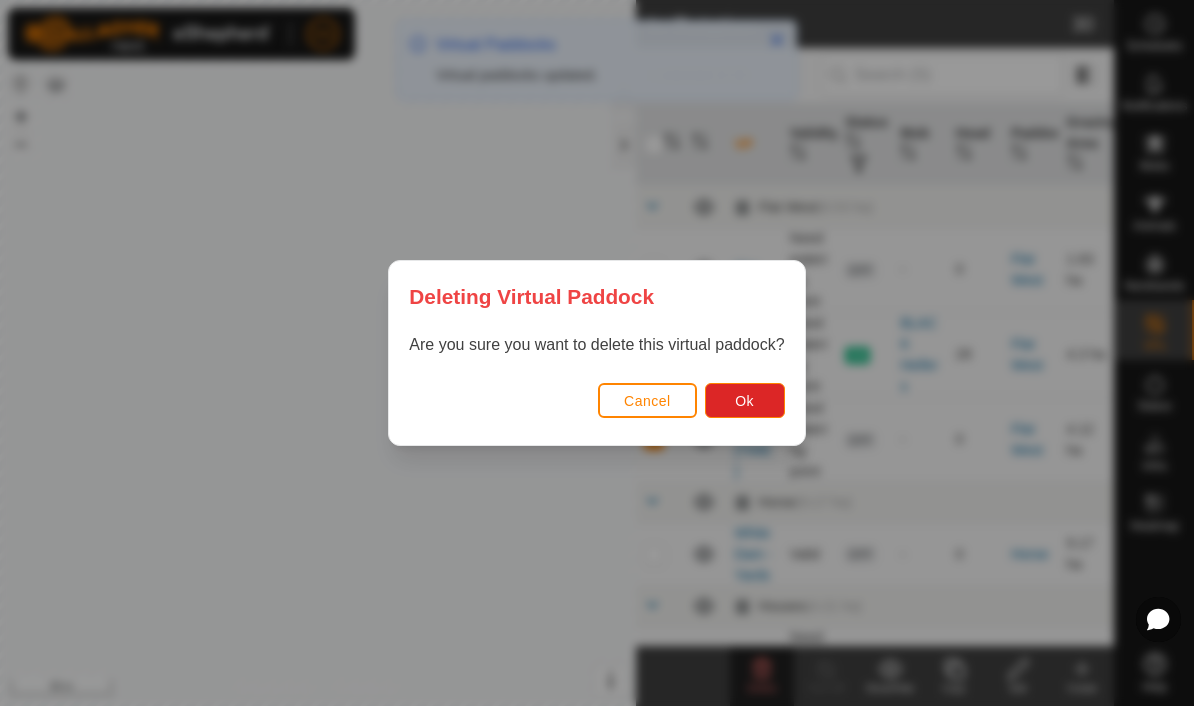 click on "Ok" at bounding box center (745, 400) 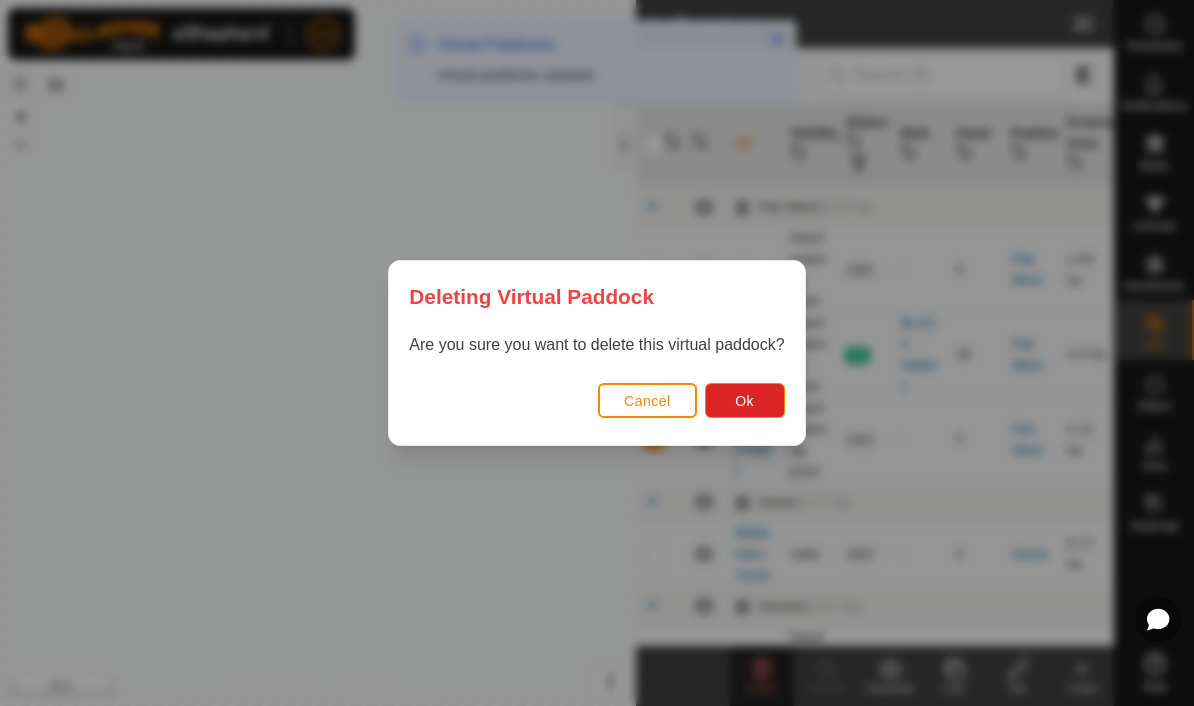 checkbox on "false" 